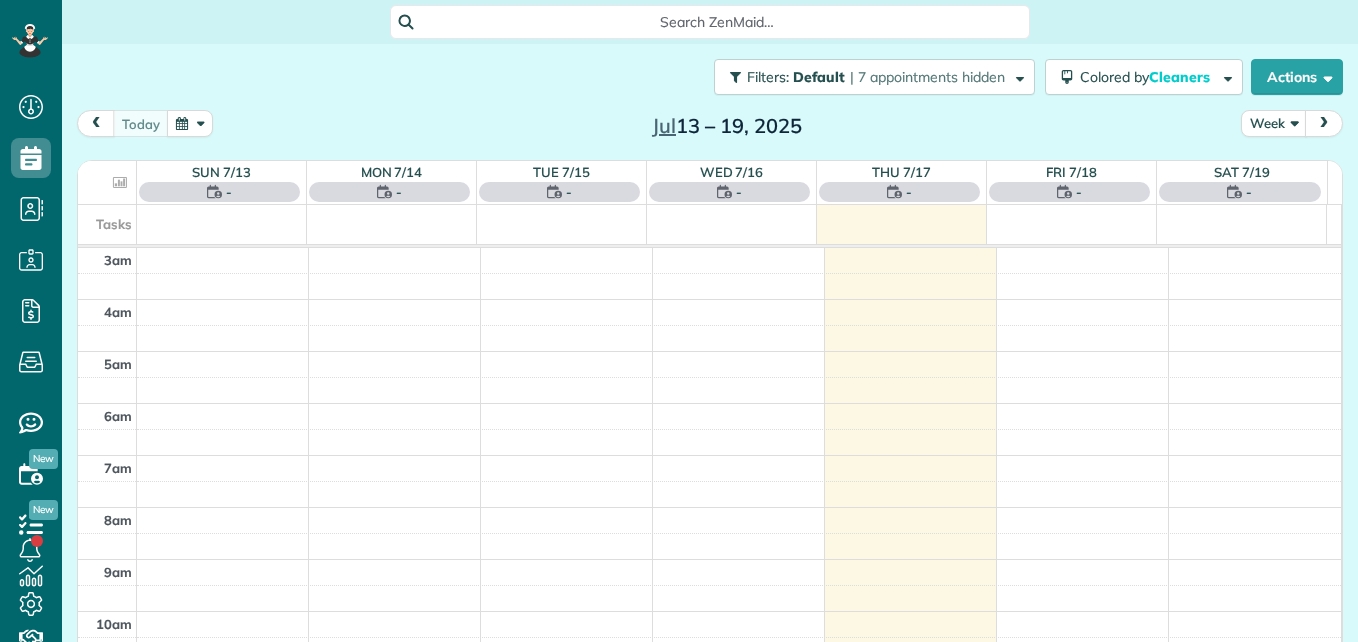 scroll, scrollTop: 0, scrollLeft: 0, axis: both 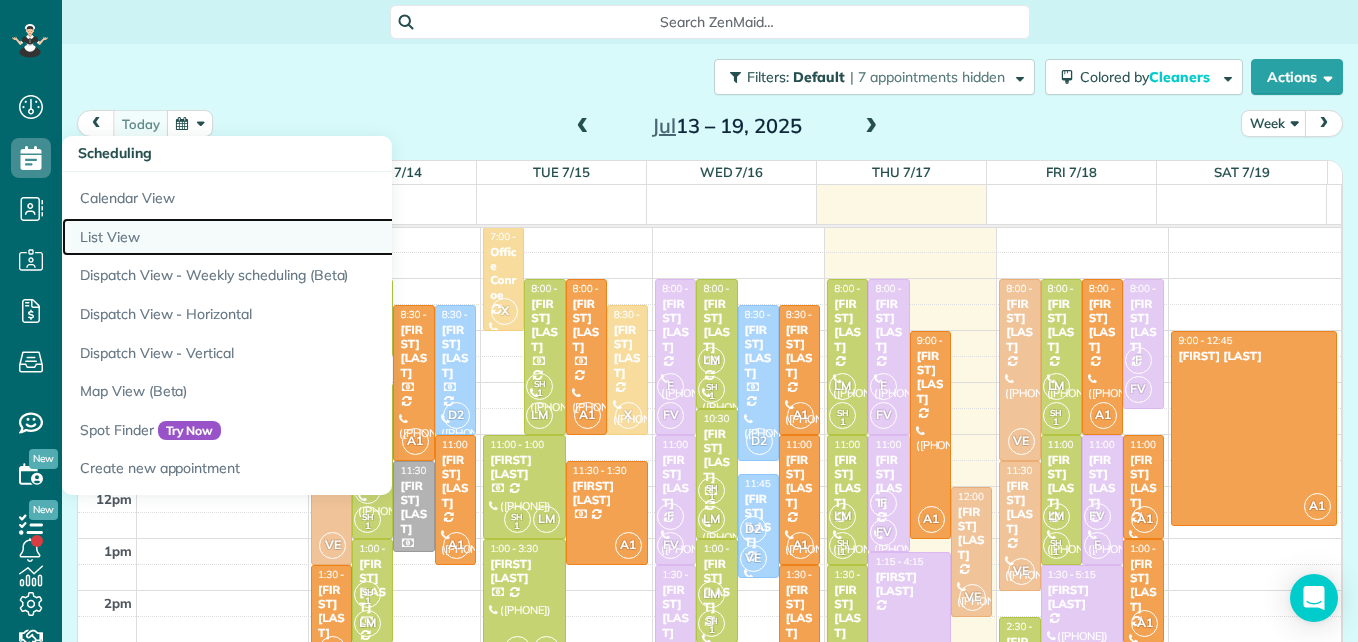 click on "List View" at bounding box center (312, 237) 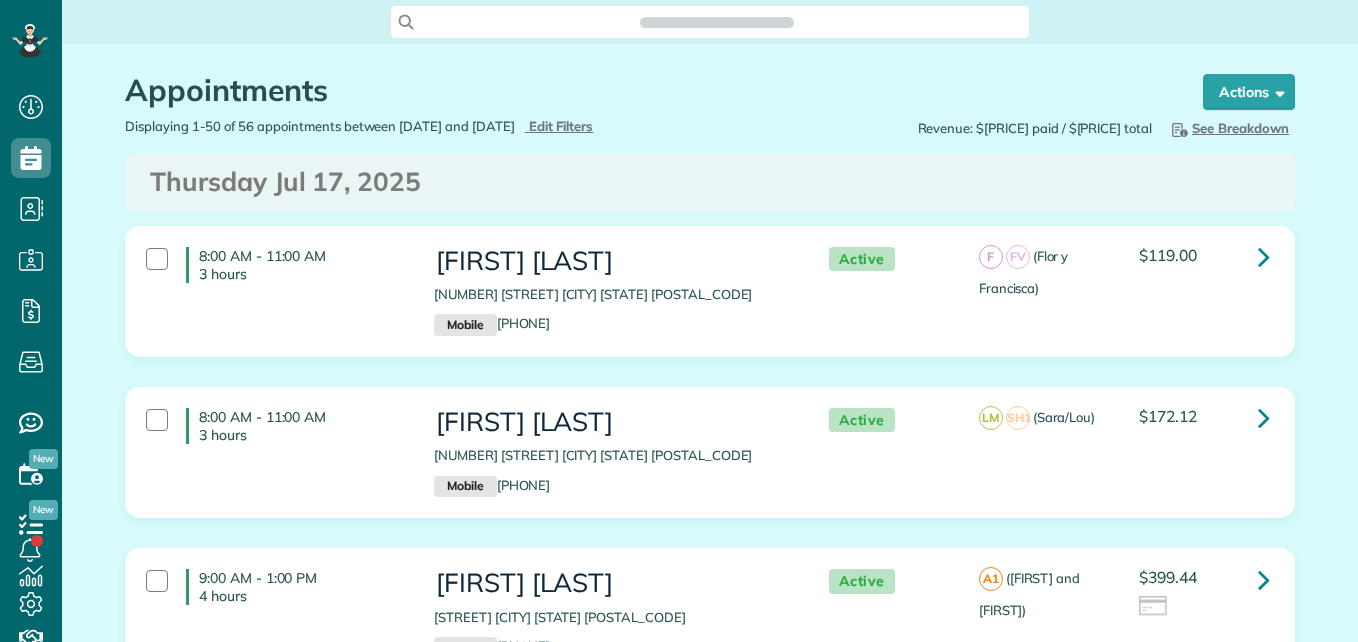 scroll, scrollTop: 0, scrollLeft: 0, axis: both 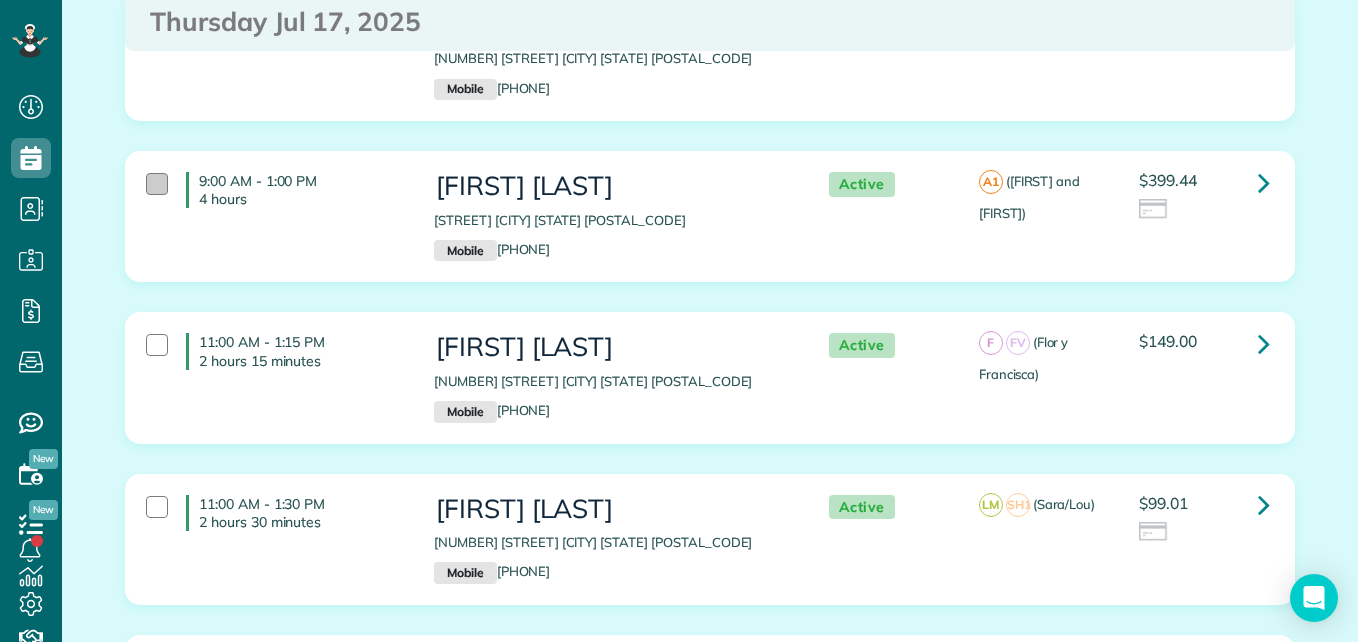 click at bounding box center (157, 184) 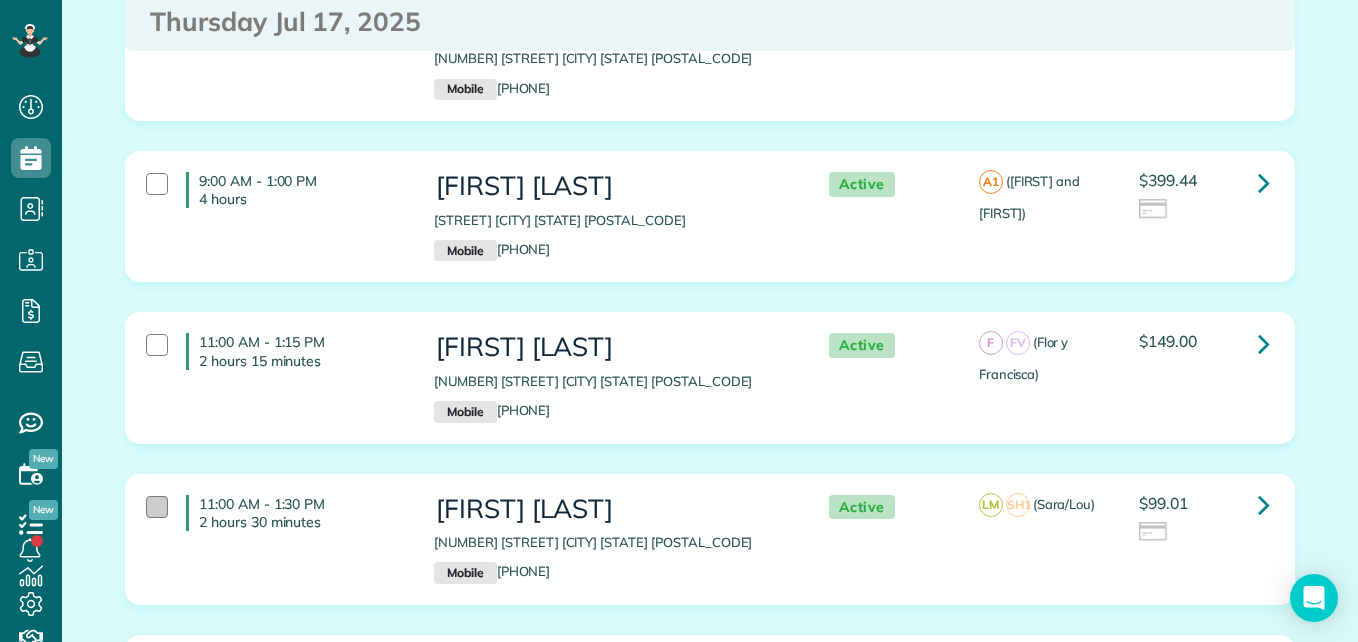 click at bounding box center (157, 507) 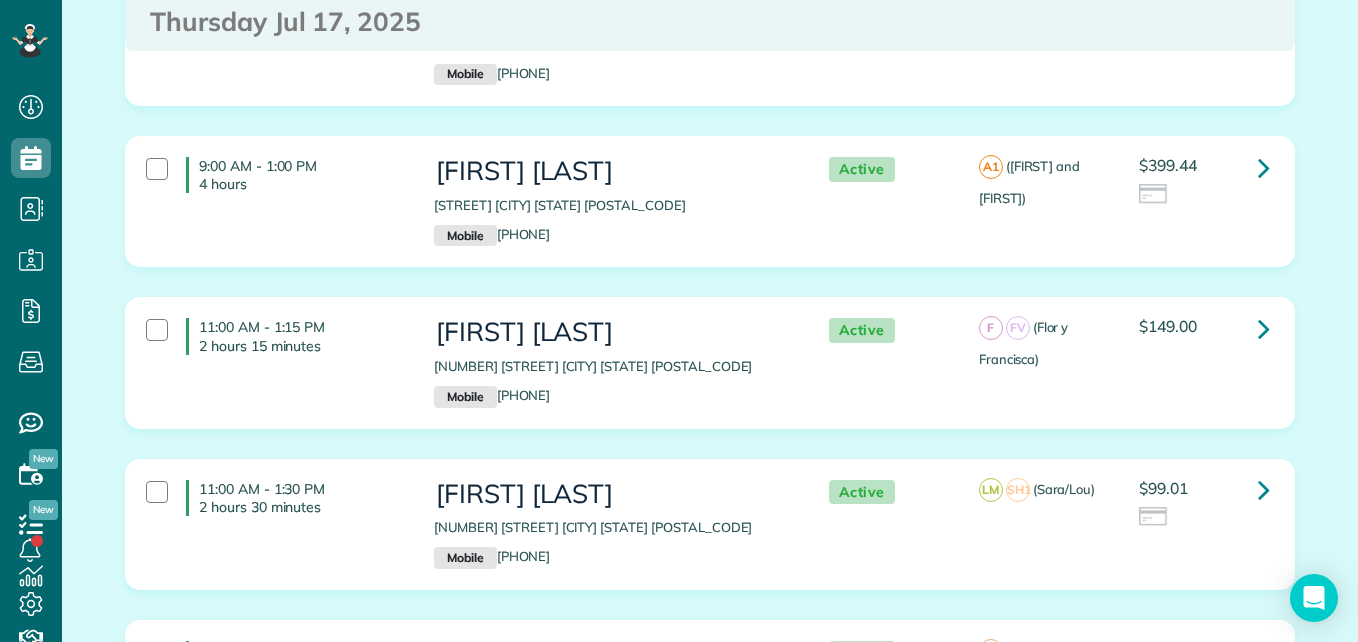 scroll, scrollTop: 397, scrollLeft: 0, axis: vertical 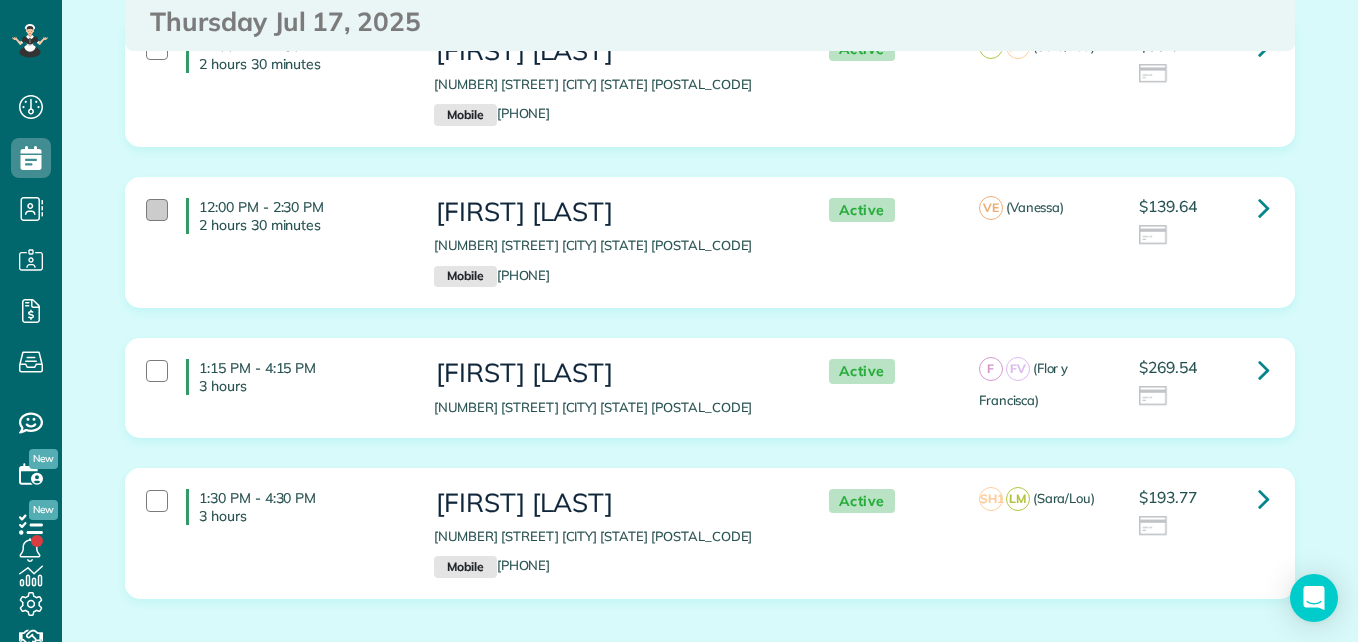 click at bounding box center (157, 210) 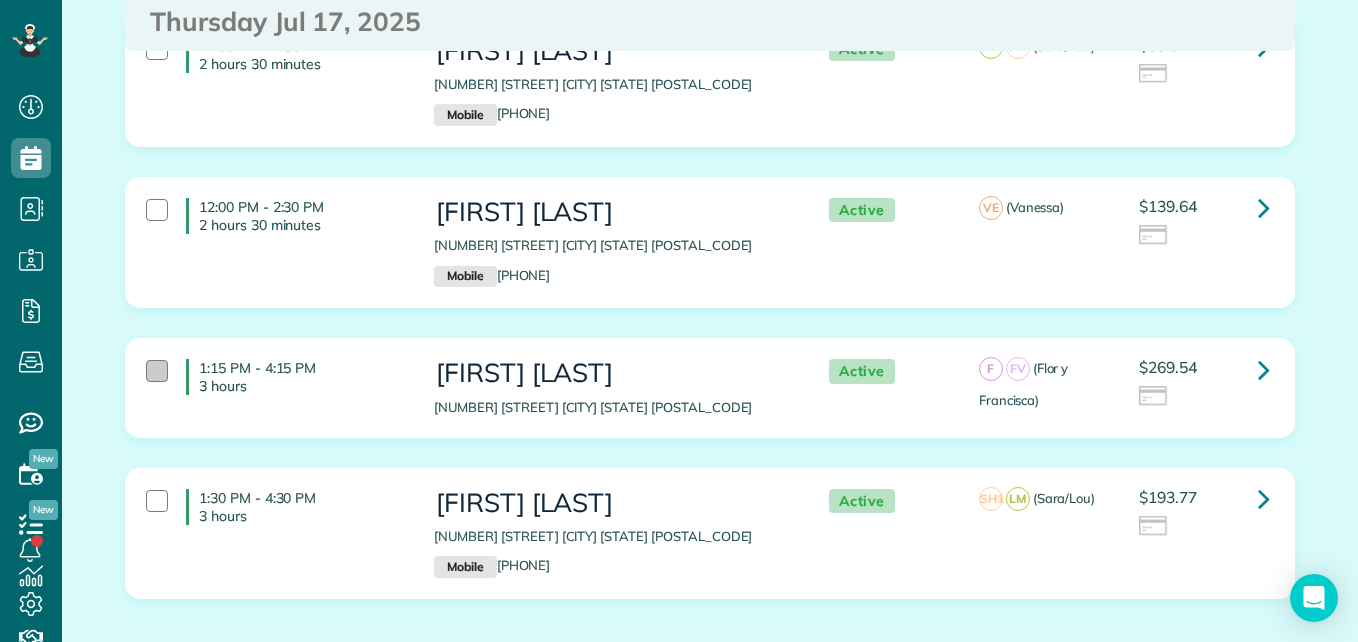 click at bounding box center (157, 371) 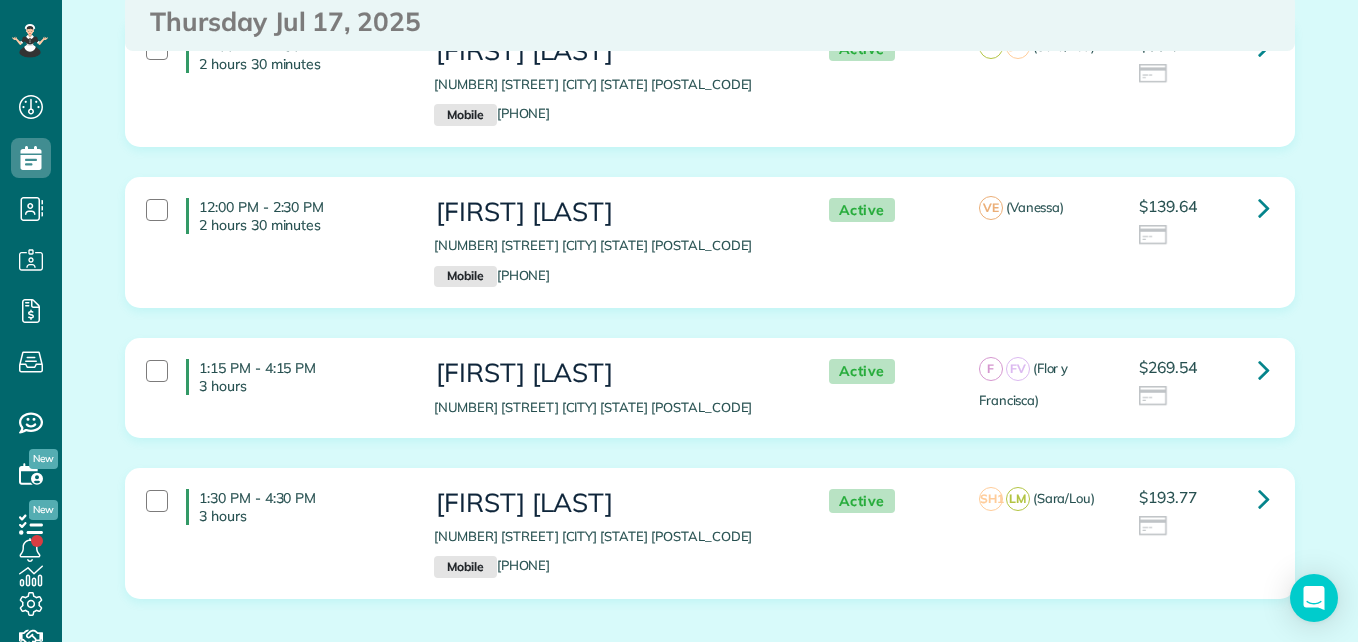 click on "1:30 PM -  4:30 PM
3 hours" at bounding box center [275, 507] 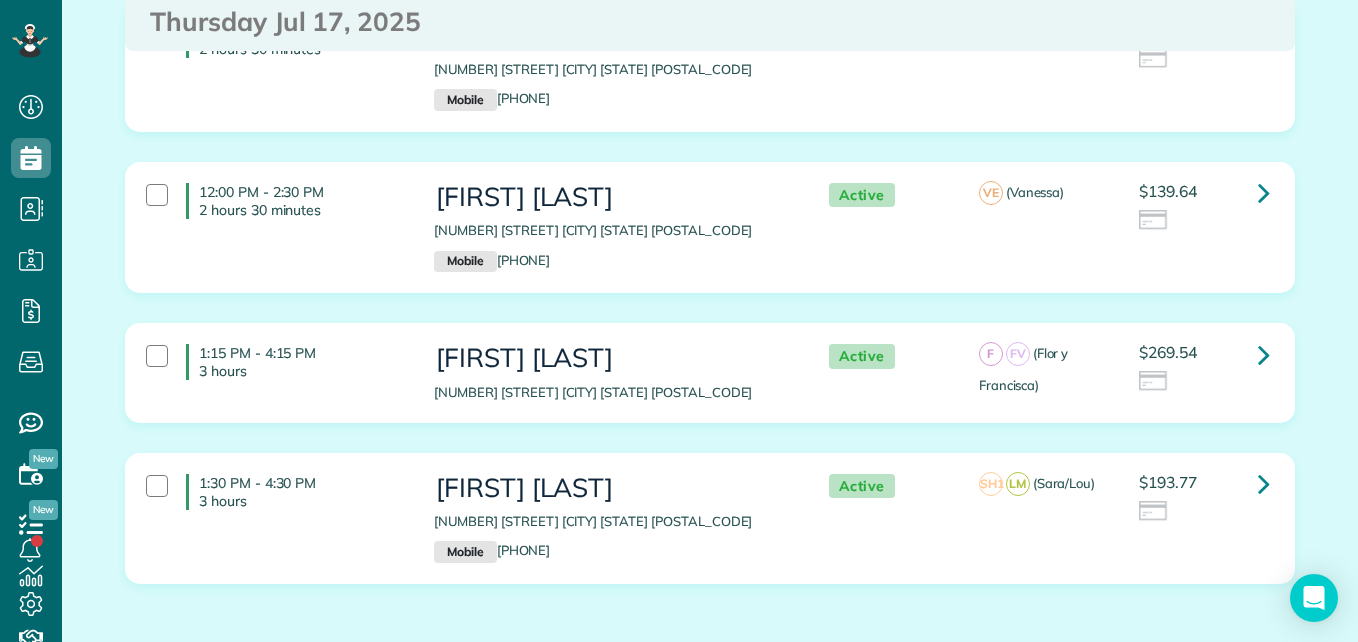 scroll, scrollTop: 855, scrollLeft: 0, axis: vertical 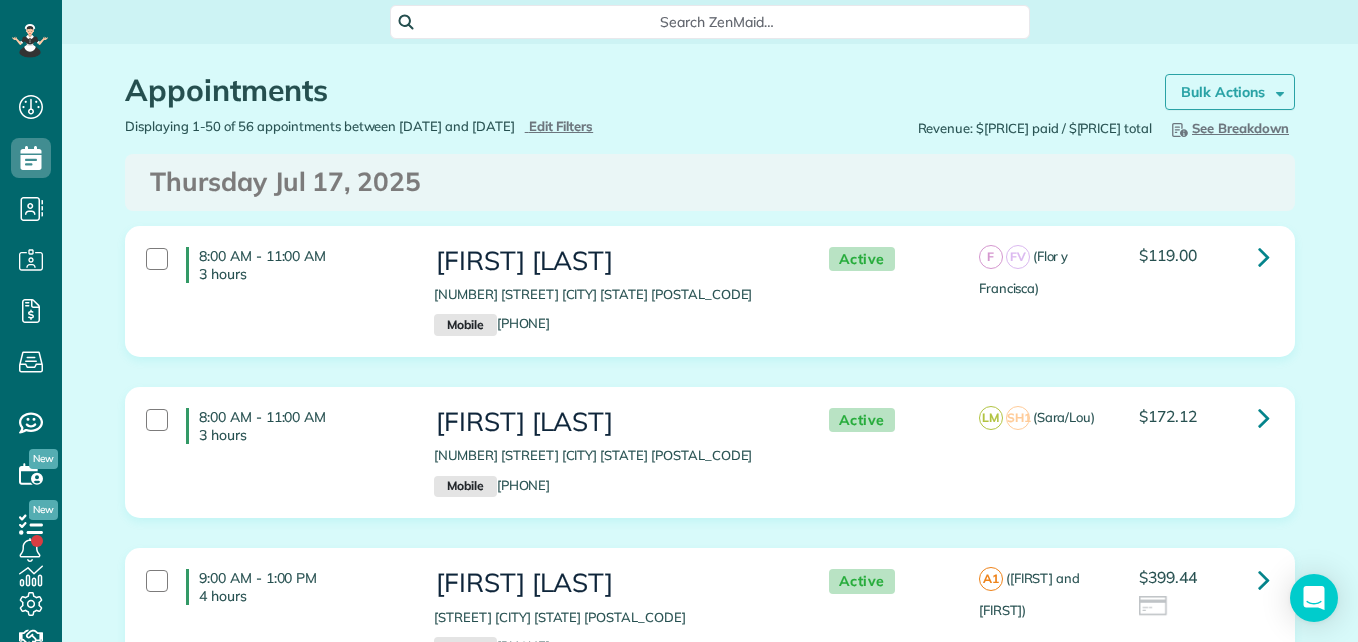 click on "Bulk Actions" at bounding box center (1230, 92) 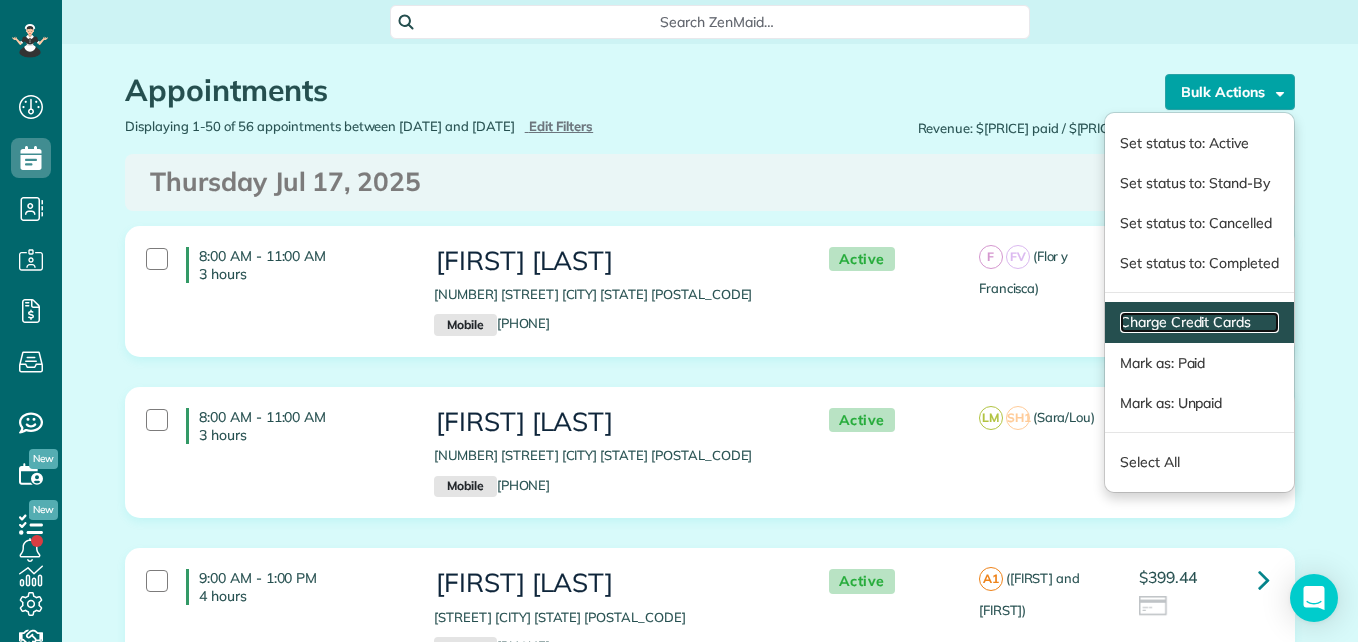 click on "Charge Credit Cards" at bounding box center (1199, 322) 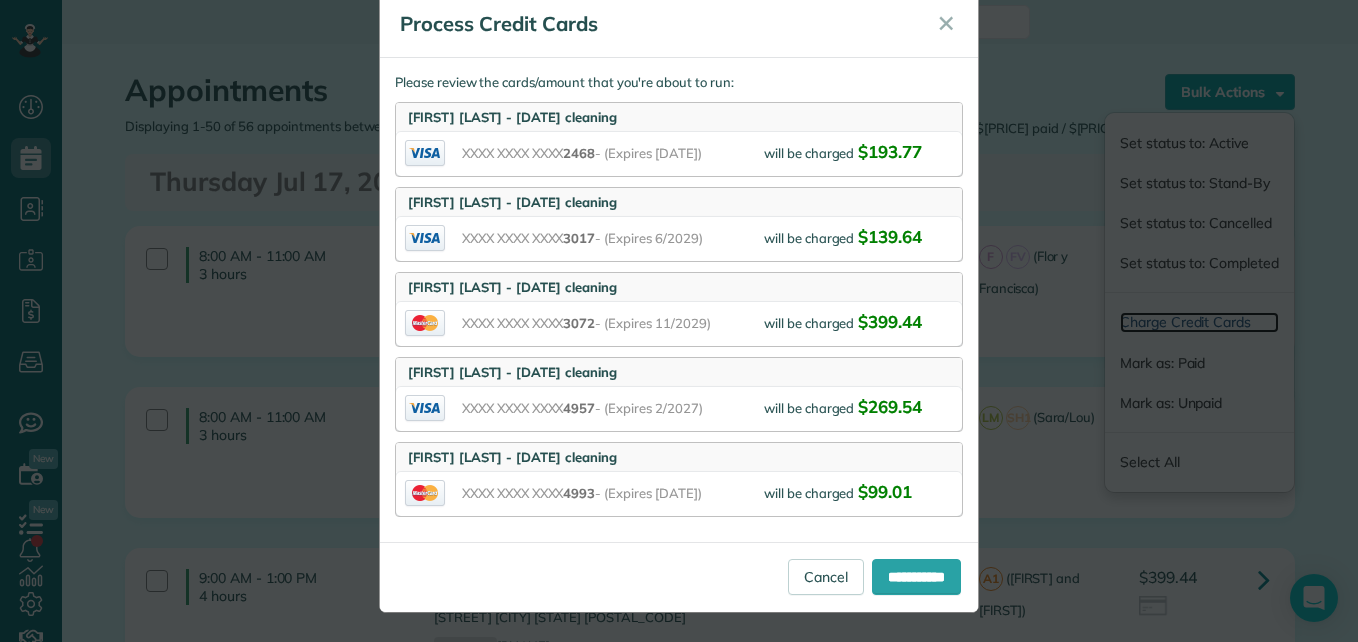 scroll, scrollTop: 42, scrollLeft: 0, axis: vertical 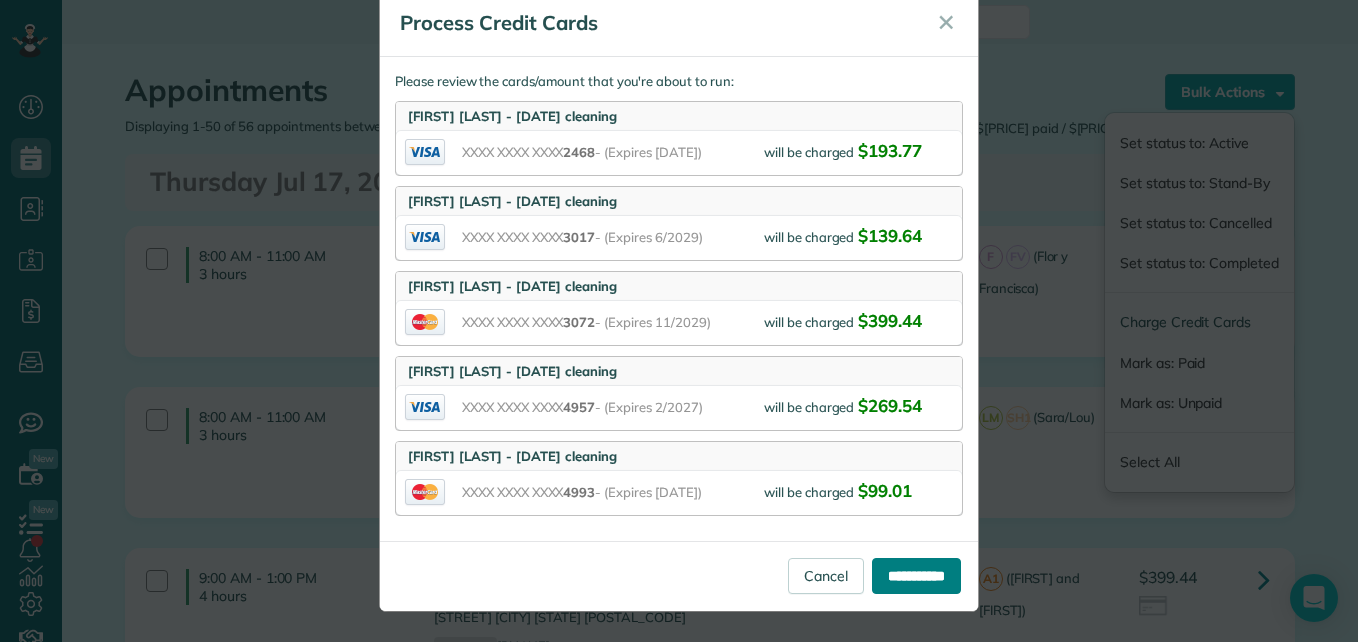click on "**********" at bounding box center (916, 576) 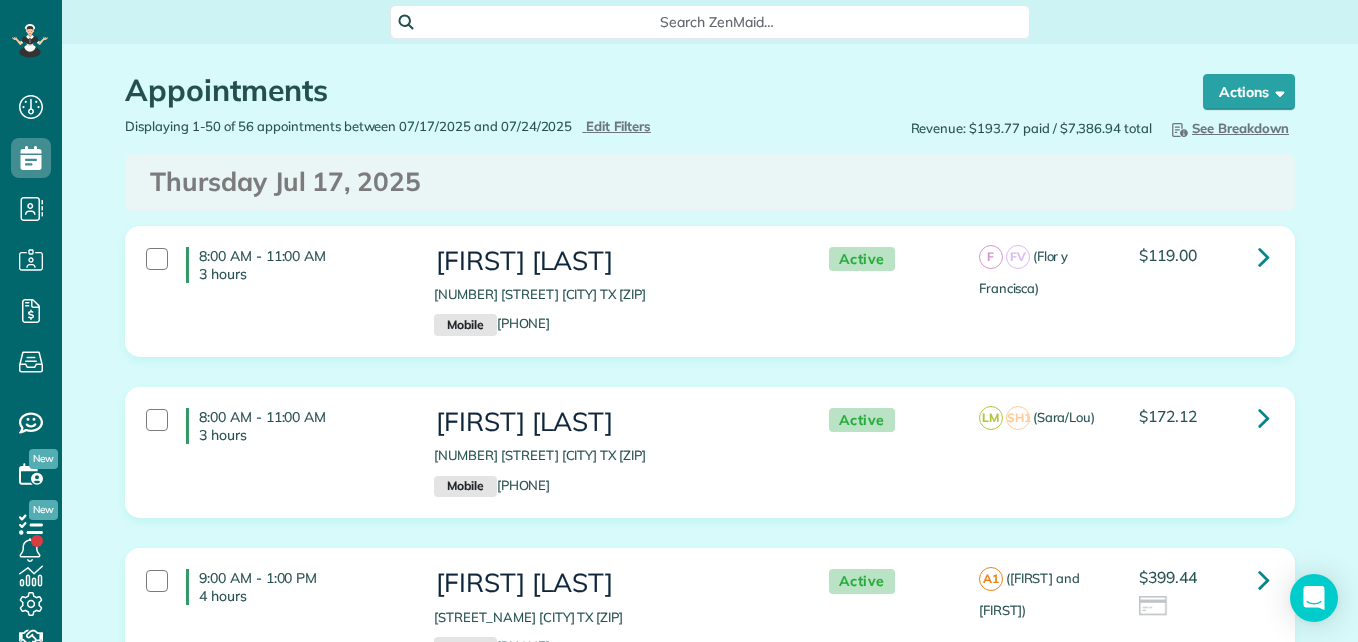 scroll, scrollTop: 0, scrollLeft: 0, axis: both 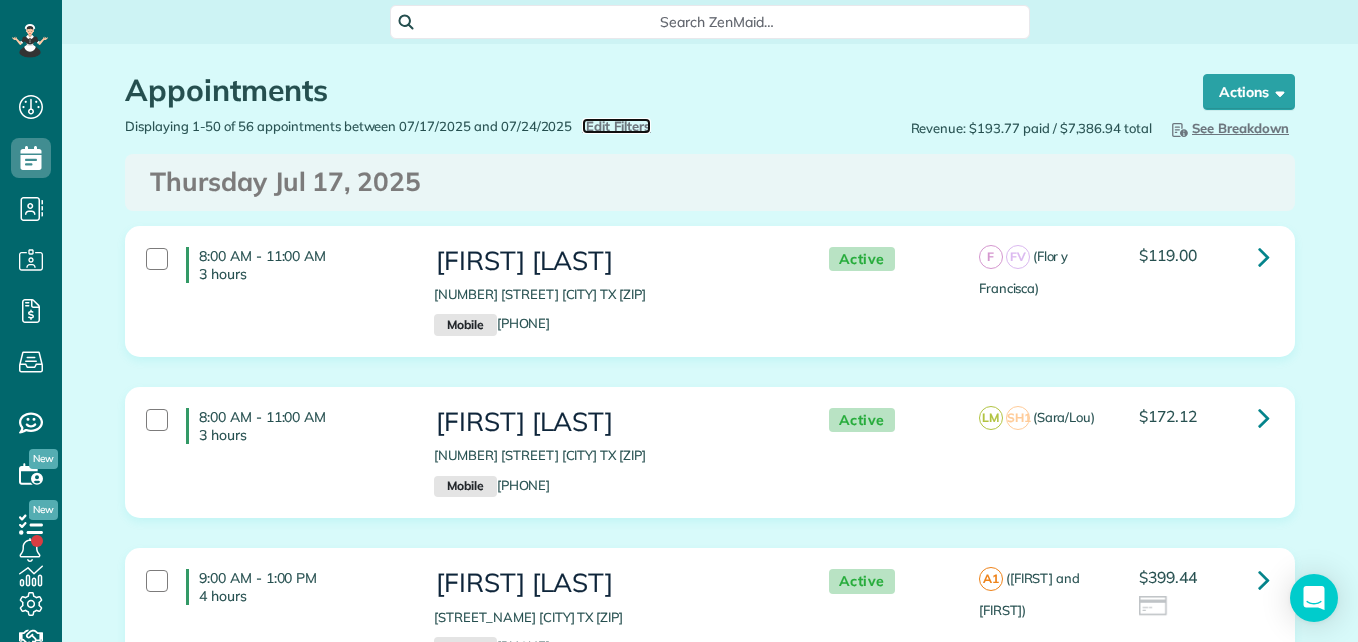 click on "Edit Filters" at bounding box center (618, 126) 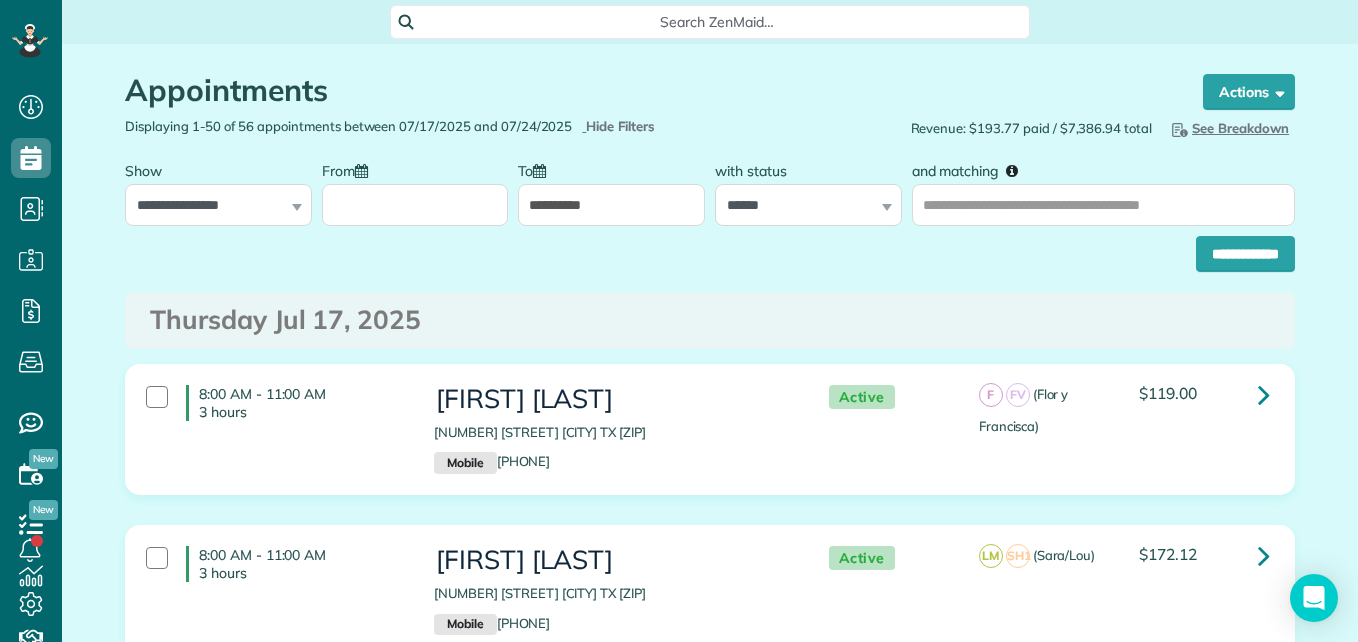 click on "From" at bounding box center (415, 205) 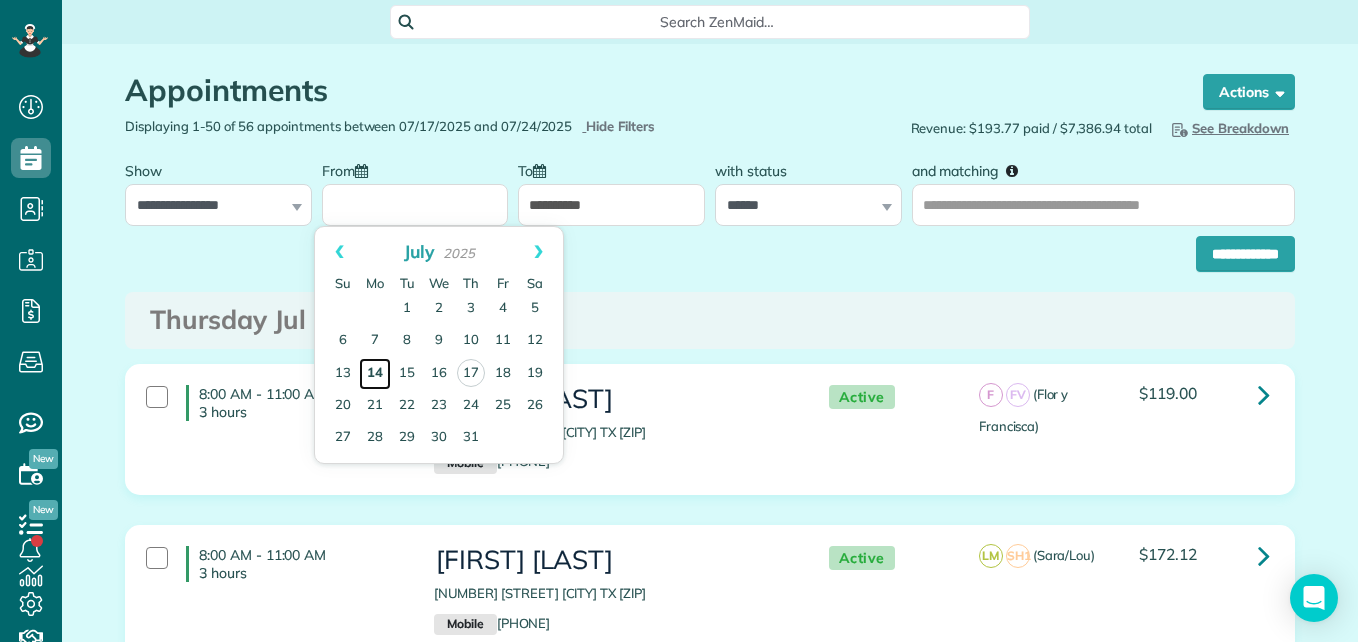 click on "14" at bounding box center [375, 374] 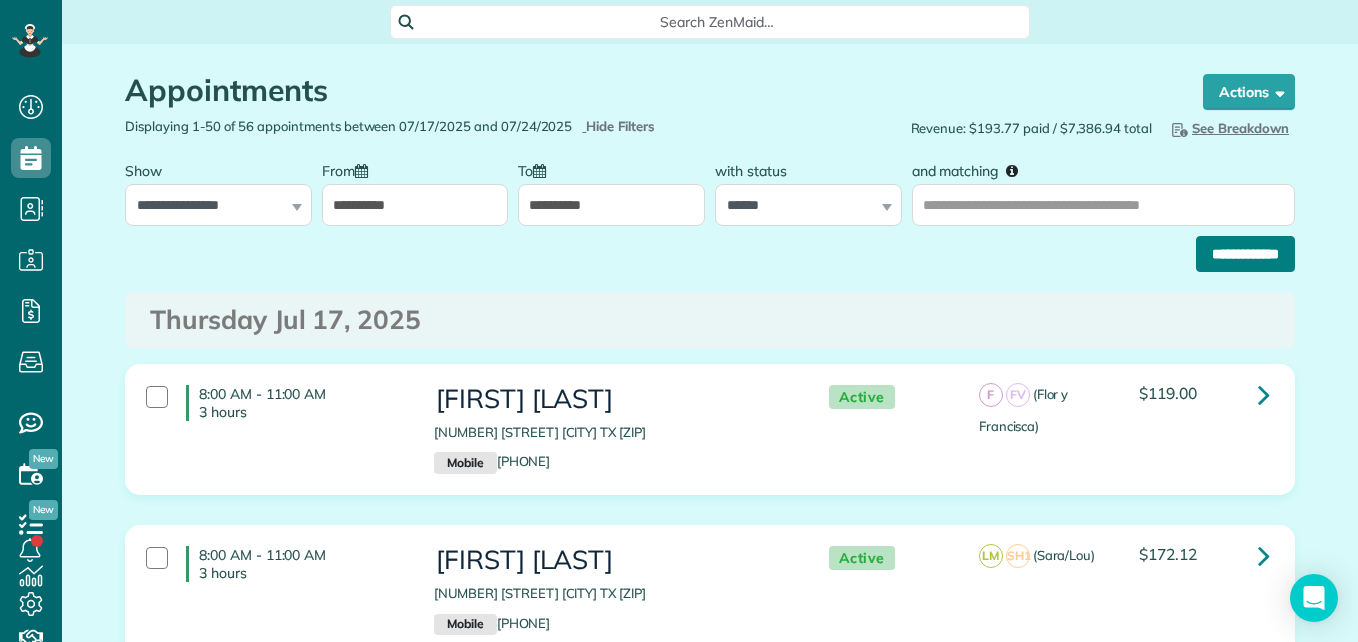 click on "**********" at bounding box center (1245, 254) 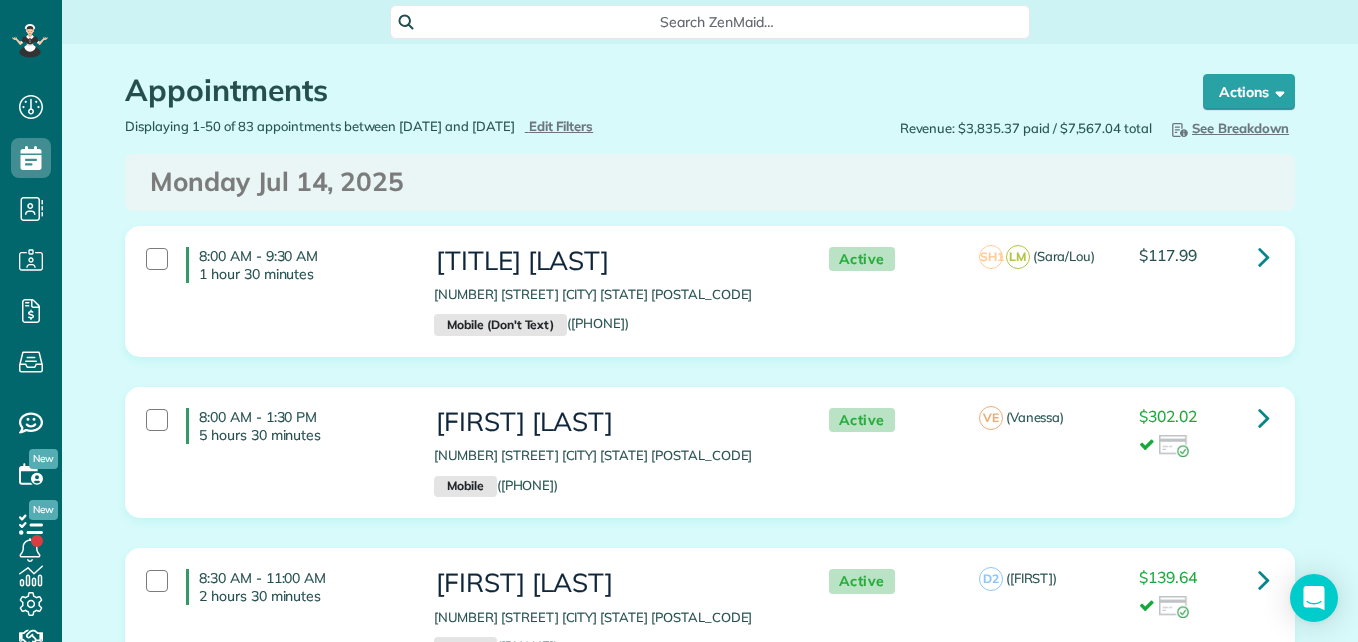 scroll, scrollTop: 0, scrollLeft: 0, axis: both 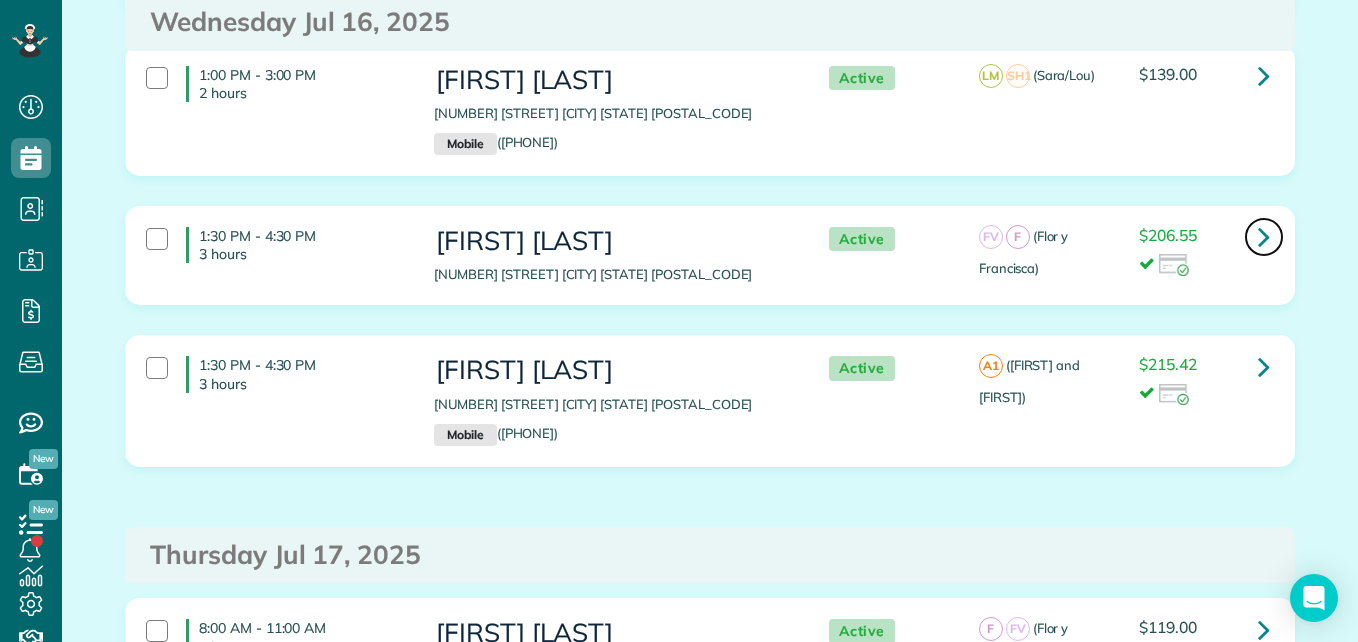 click at bounding box center (1264, 236) 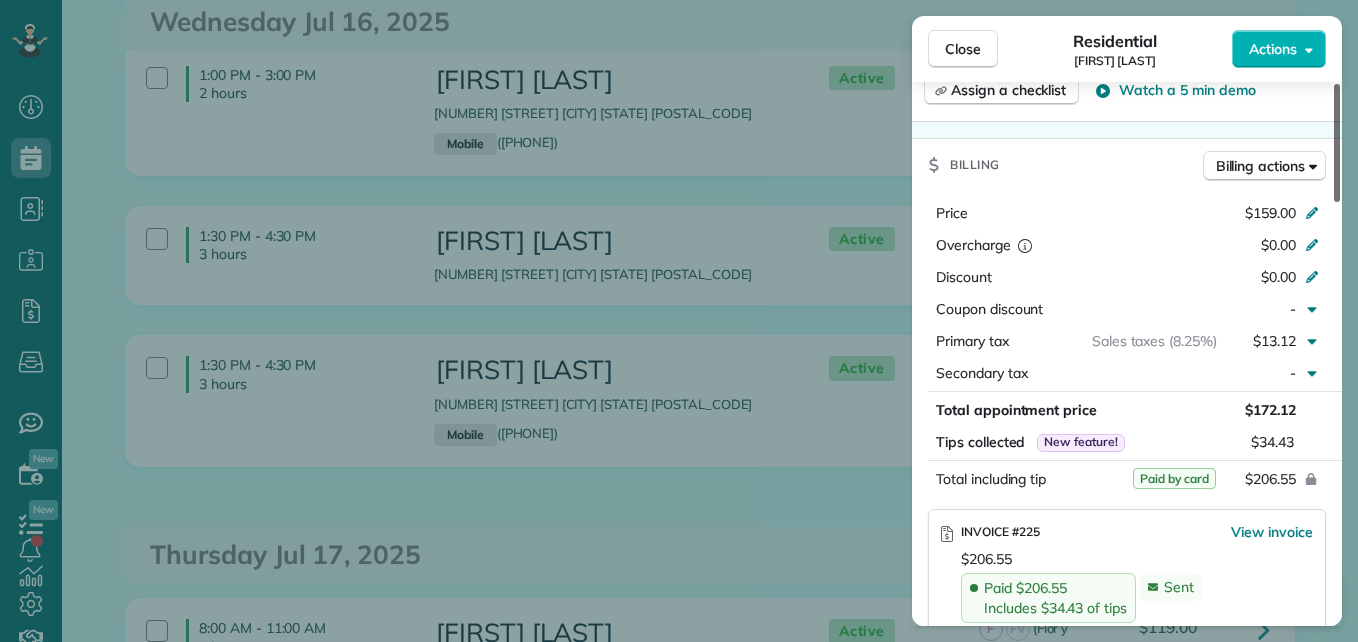 scroll, scrollTop: 924, scrollLeft: 0, axis: vertical 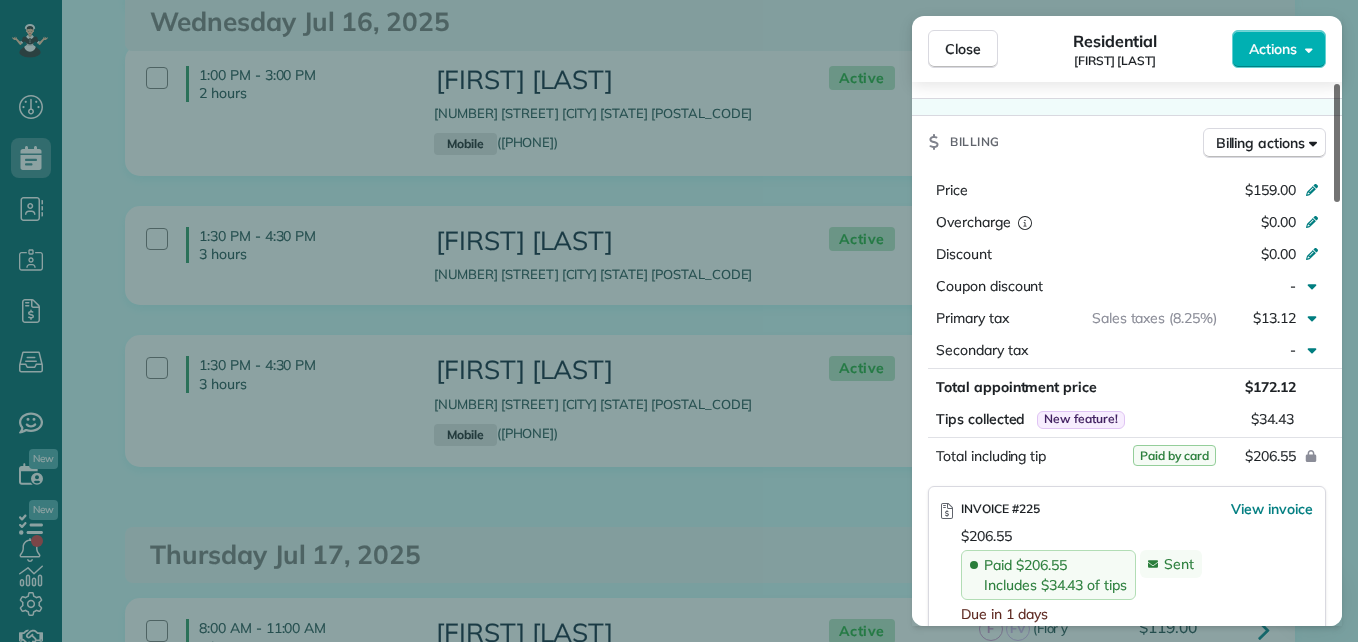 drag, startPoint x: 1337, startPoint y: 193, endPoint x: 1361, endPoint y: 383, distance: 191.5098 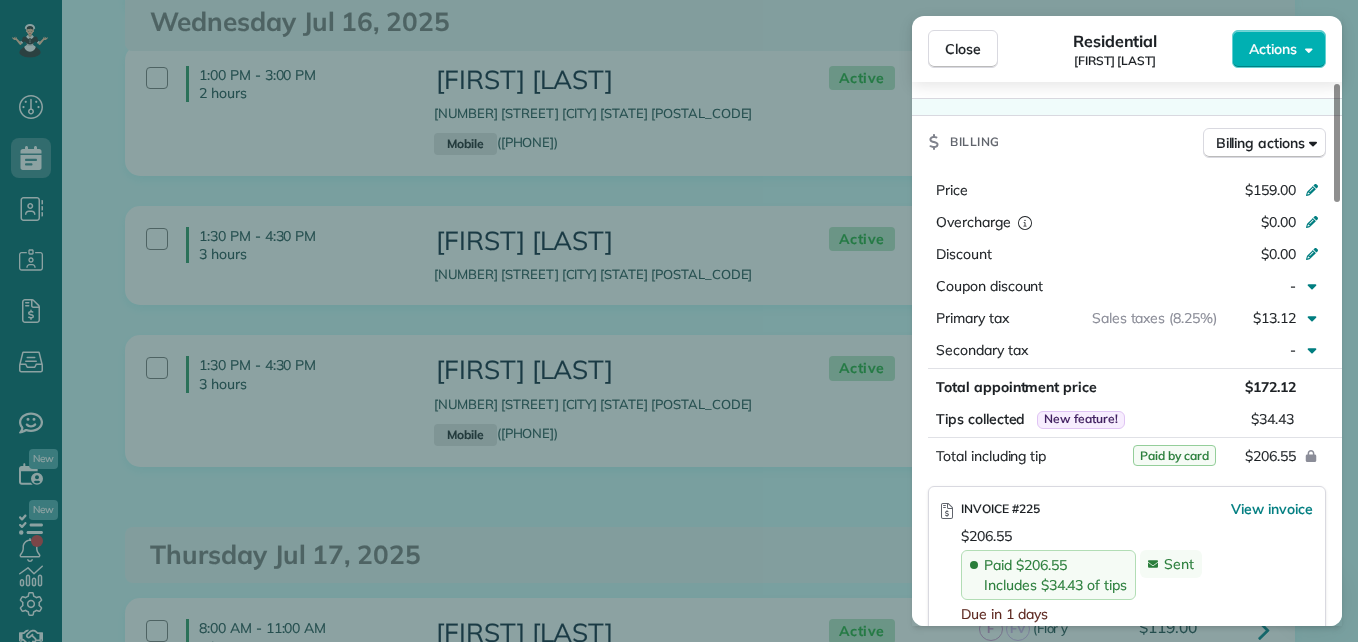 click on "Close" at bounding box center [963, 49] 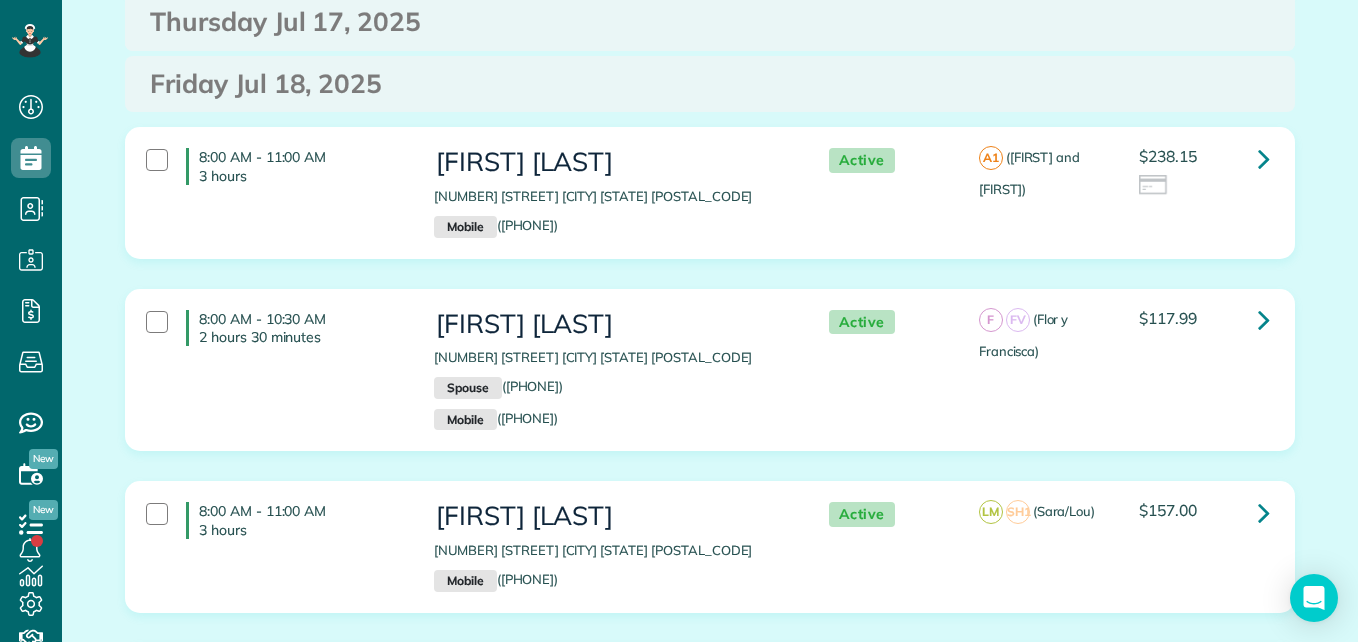 scroll, scrollTop: 6211, scrollLeft: 0, axis: vertical 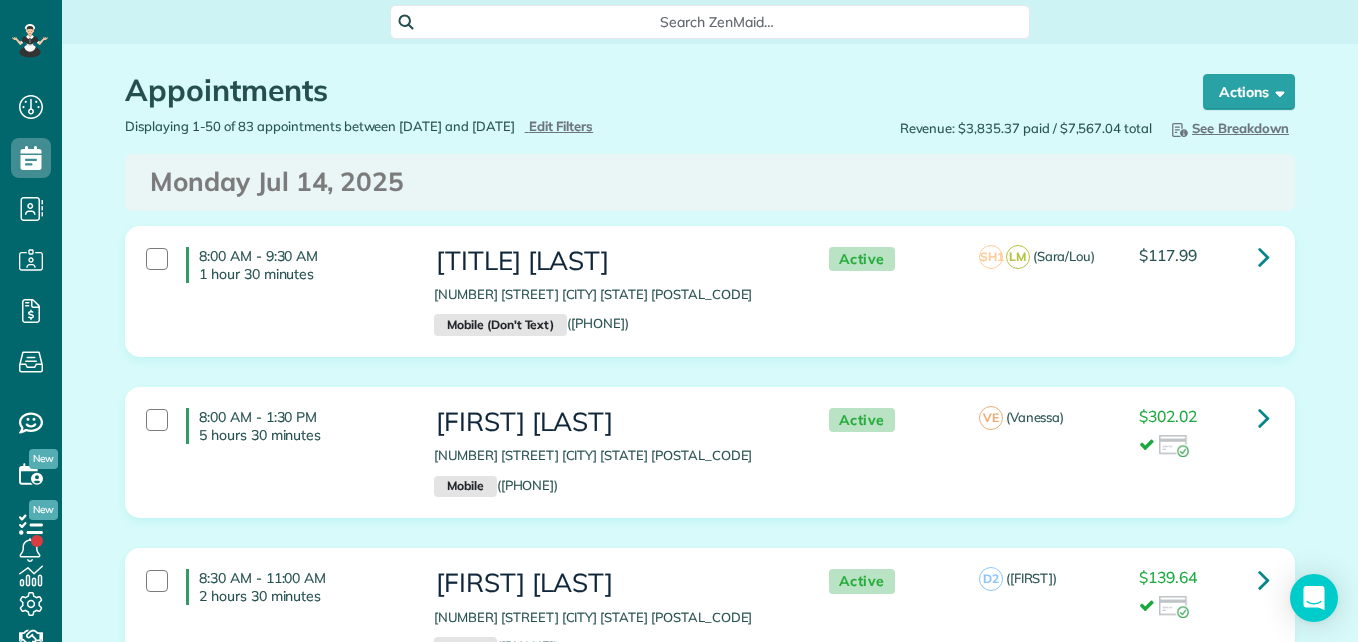 click on "Appointments
the List View [2 min]
Schedule Changes
Actions
Create Appointment
Create Task
Clock In/Out
Send Work Orders
Print Route Sheets
Today's Emails/Texts
Export data..
Bulk Actions
Set status to: Active
Set status to: Stand-By
Select All" at bounding box center (710, 4570) 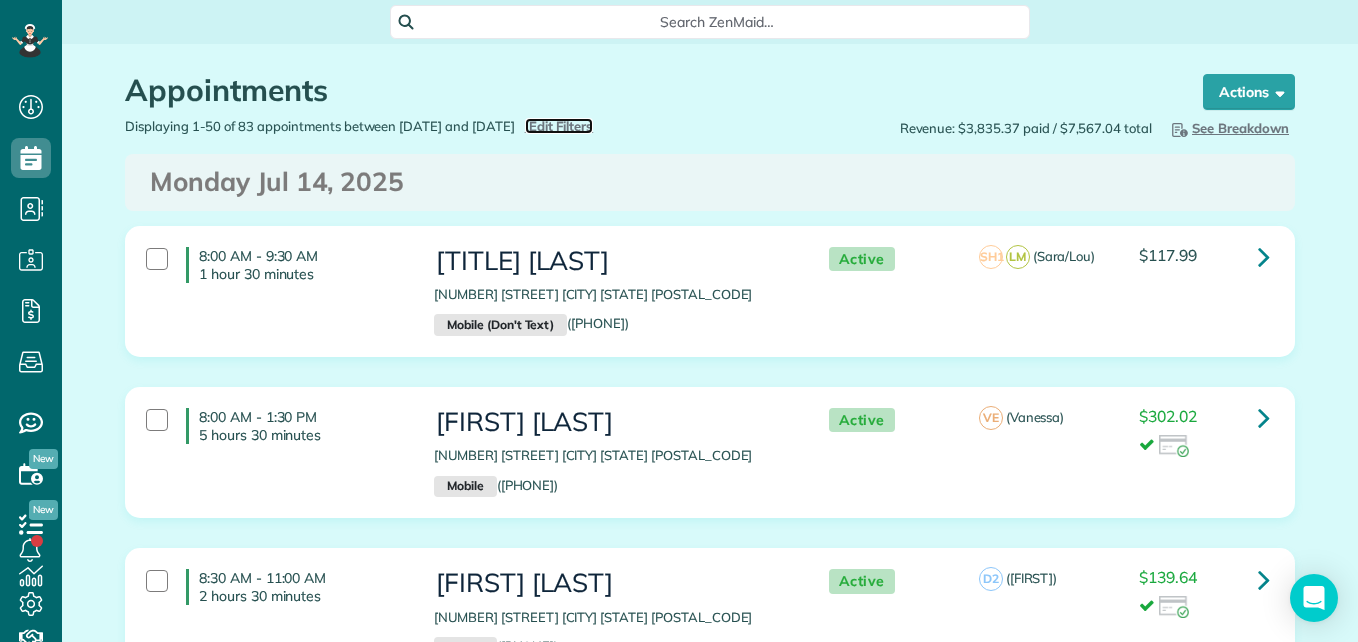 click on "Edit Filters" at bounding box center [561, 126] 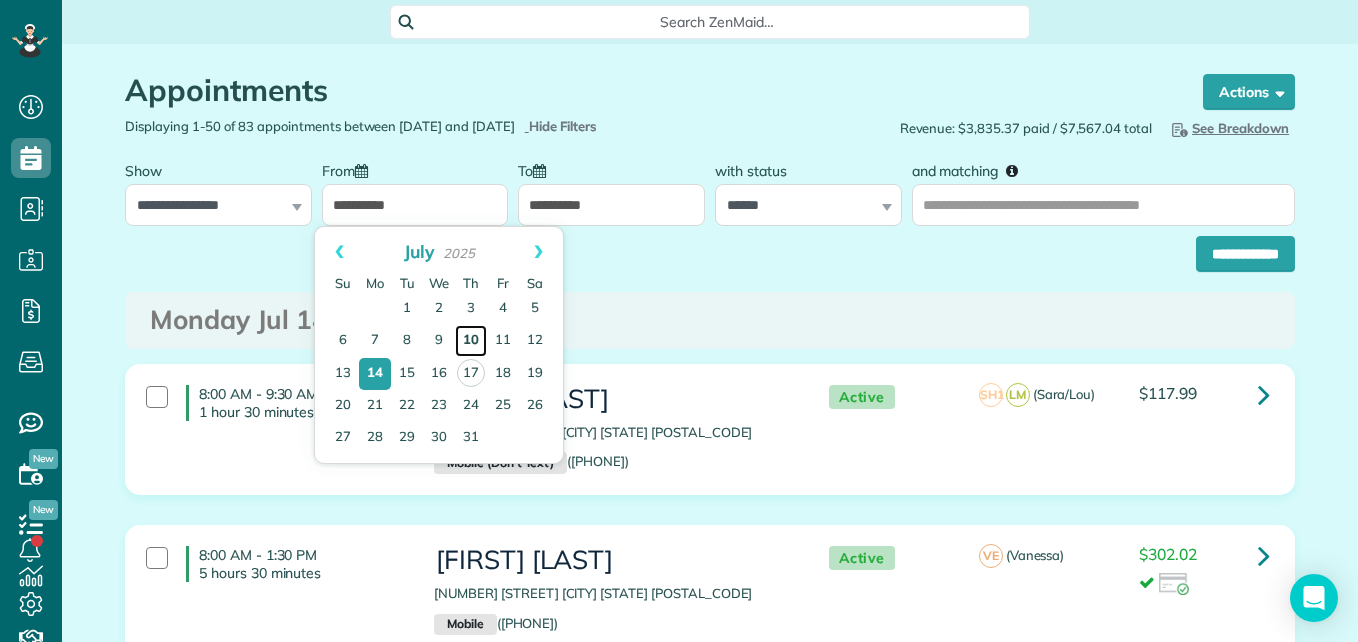 click on "10" at bounding box center (471, 341) 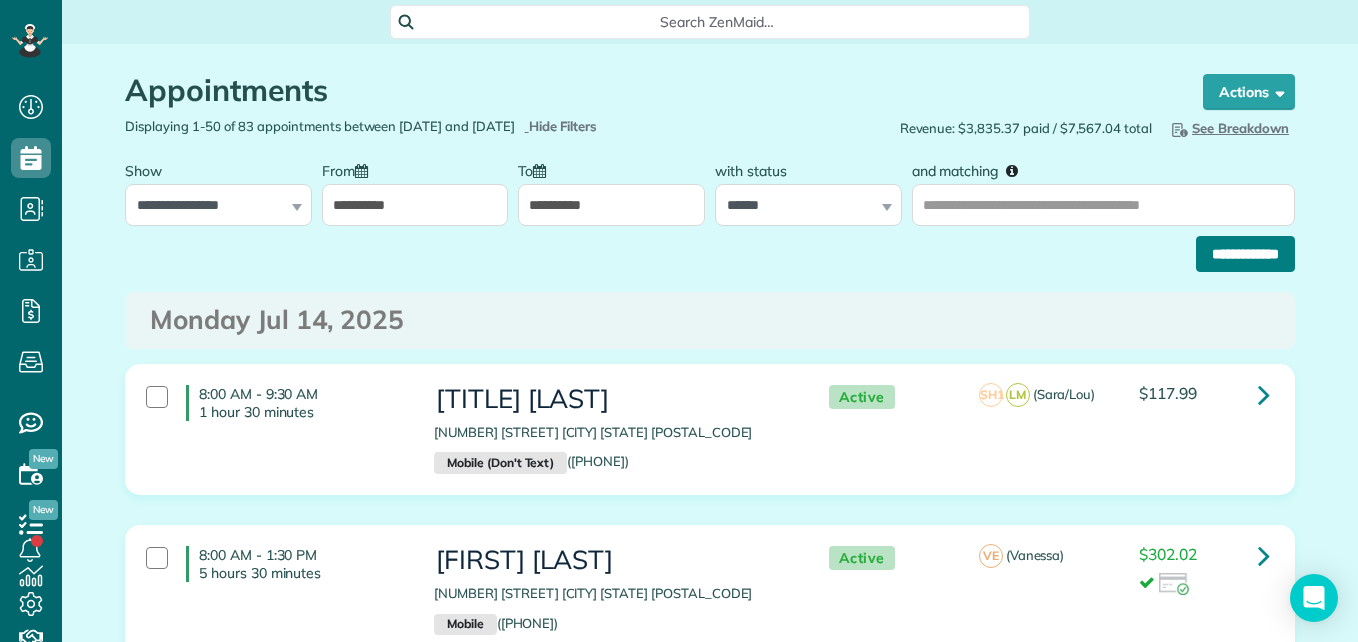 click on "**********" at bounding box center (1245, 254) 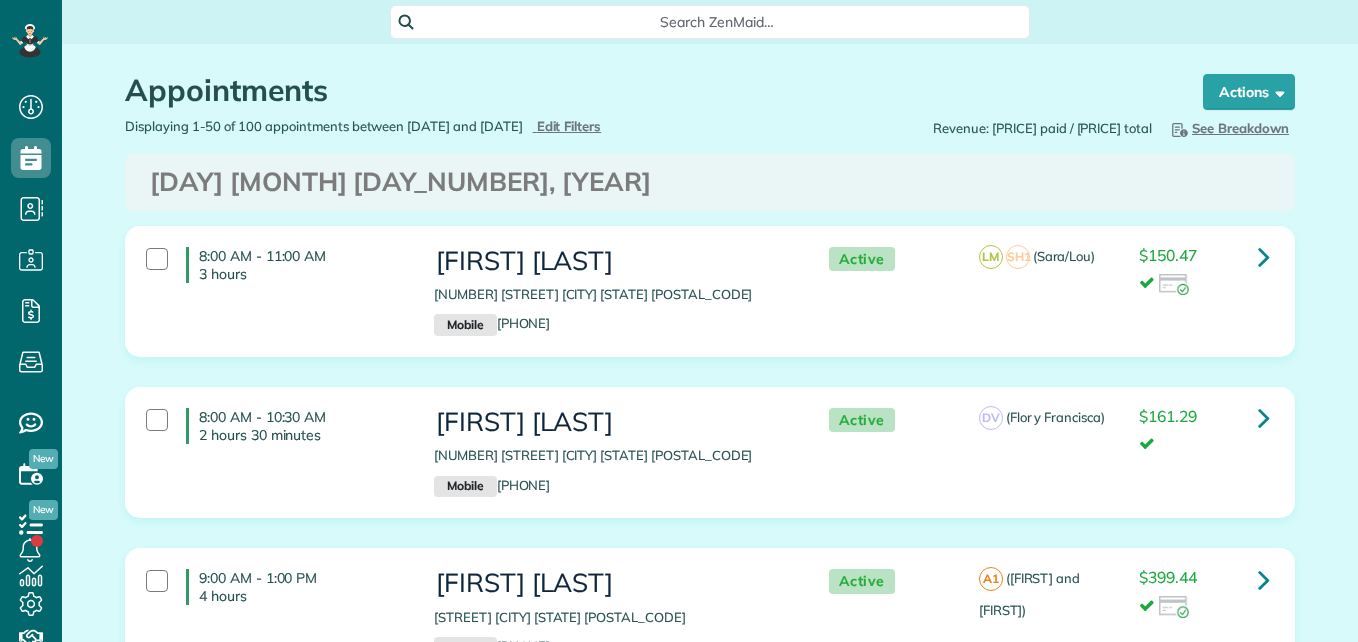scroll, scrollTop: 0, scrollLeft: 0, axis: both 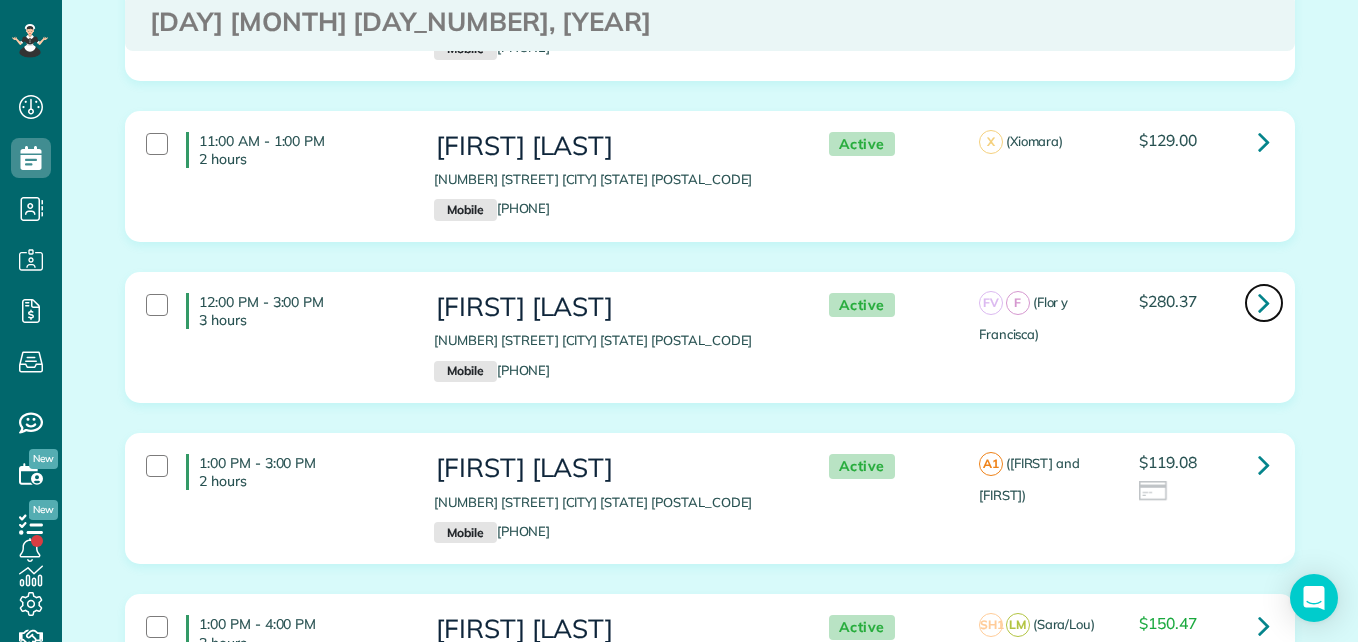 click at bounding box center (1264, 302) 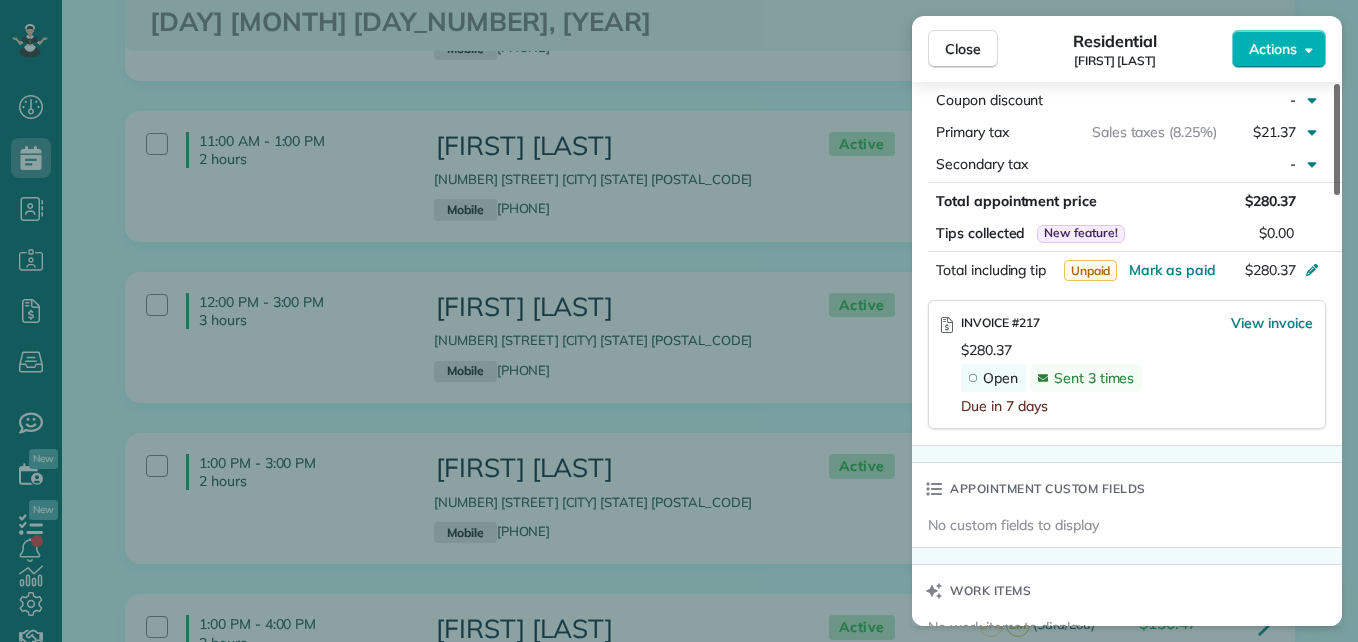 scroll, scrollTop: 1095, scrollLeft: 0, axis: vertical 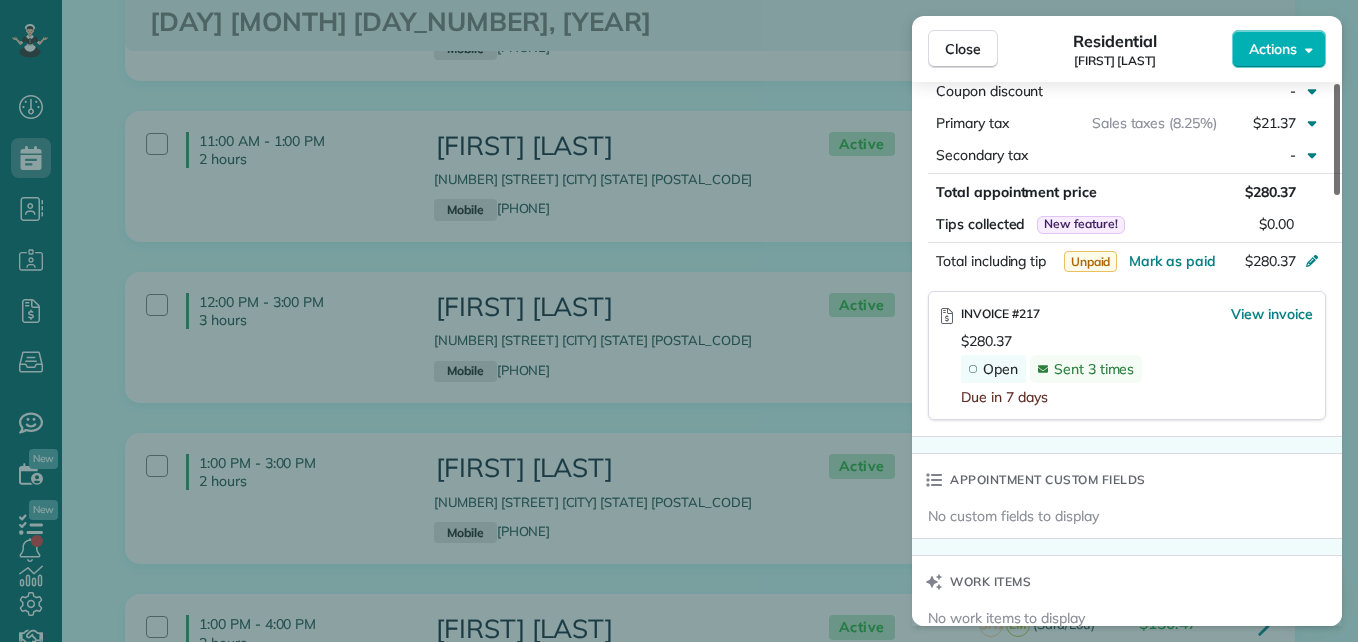 drag, startPoint x: 1334, startPoint y: 168, endPoint x: 1340, endPoint y: 392, distance: 224.08034 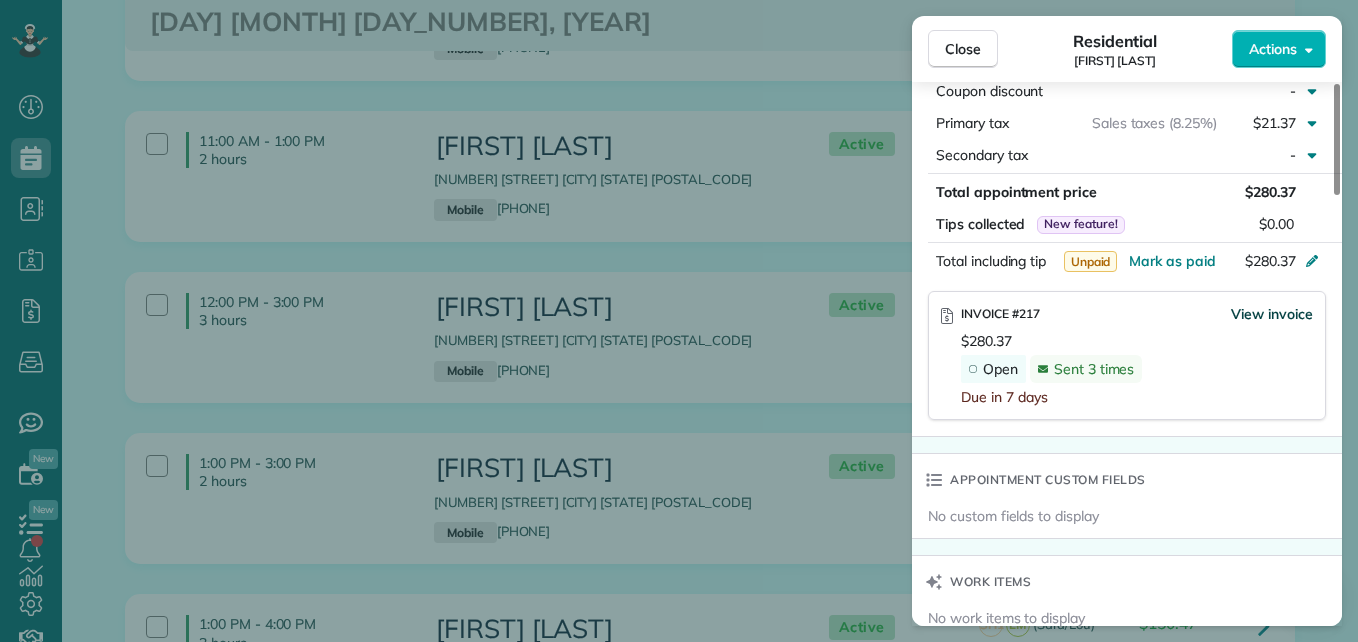 click on "View invoice" at bounding box center [1272, 314] 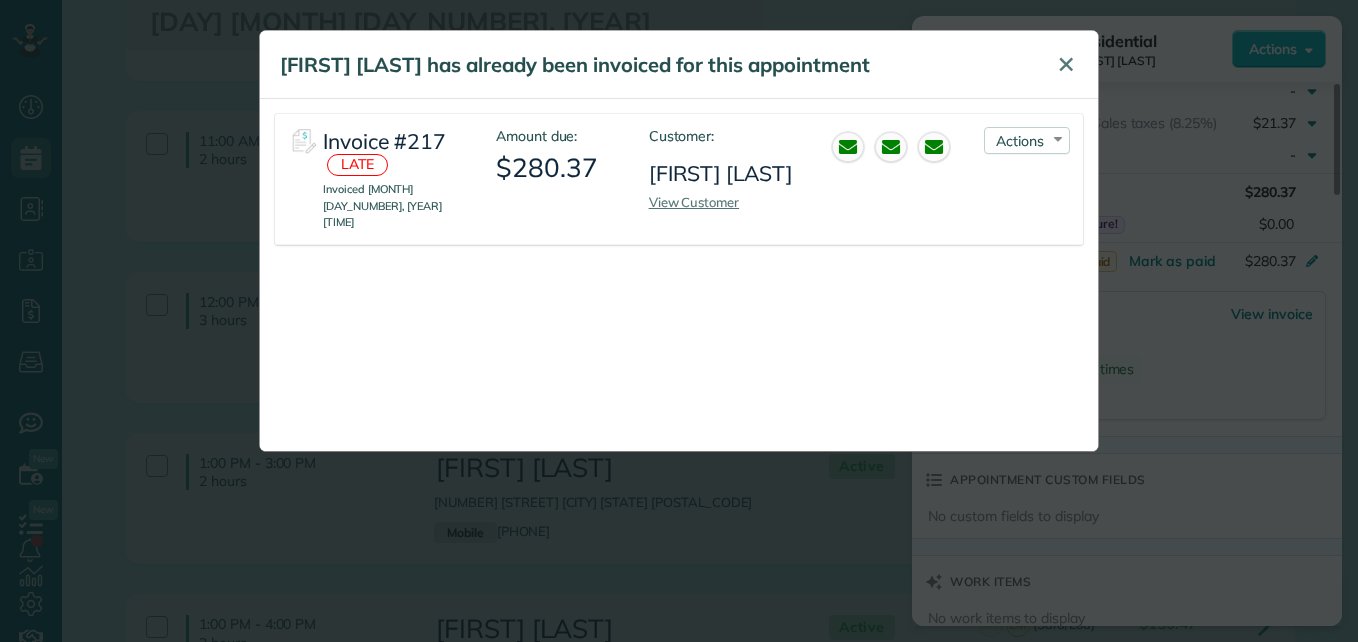 click on "✕" at bounding box center [1066, 64] 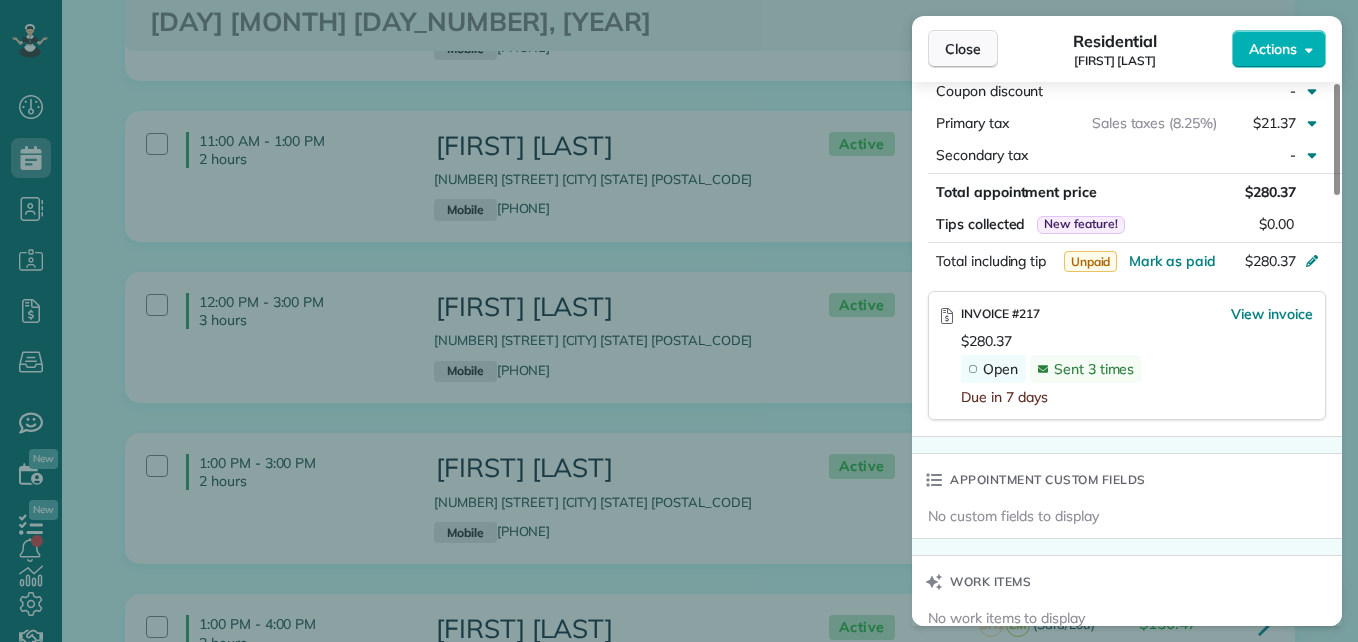 click on "Close" at bounding box center [963, 49] 